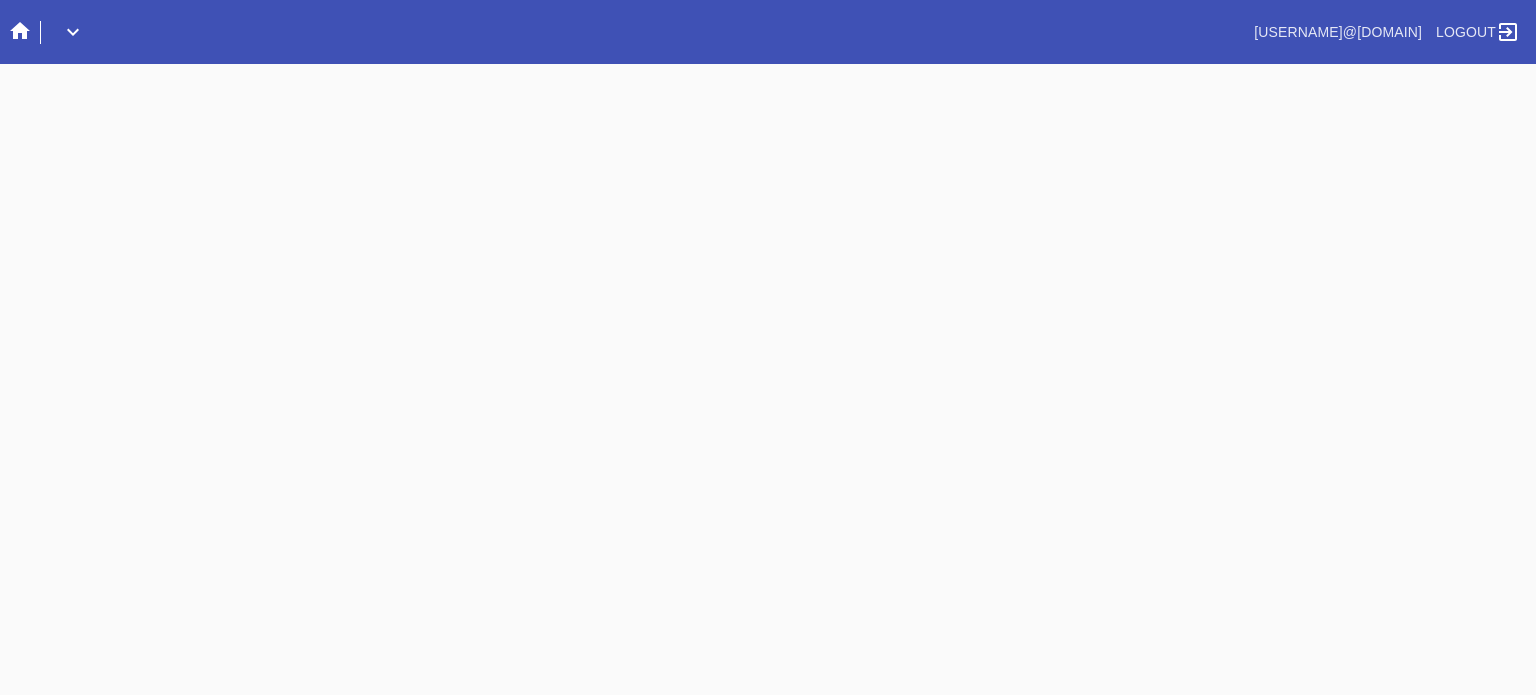 scroll, scrollTop: 0, scrollLeft: 0, axis: both 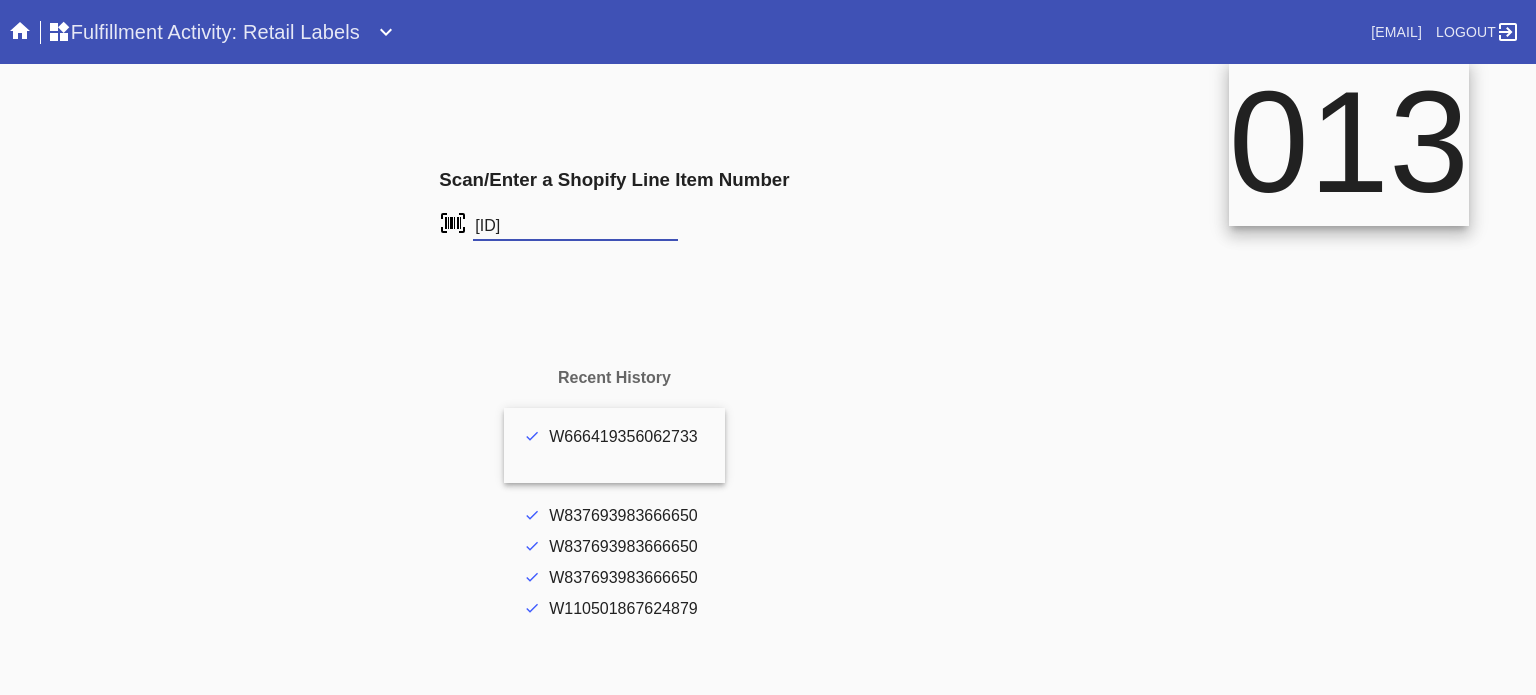 type on "FS-497117564" 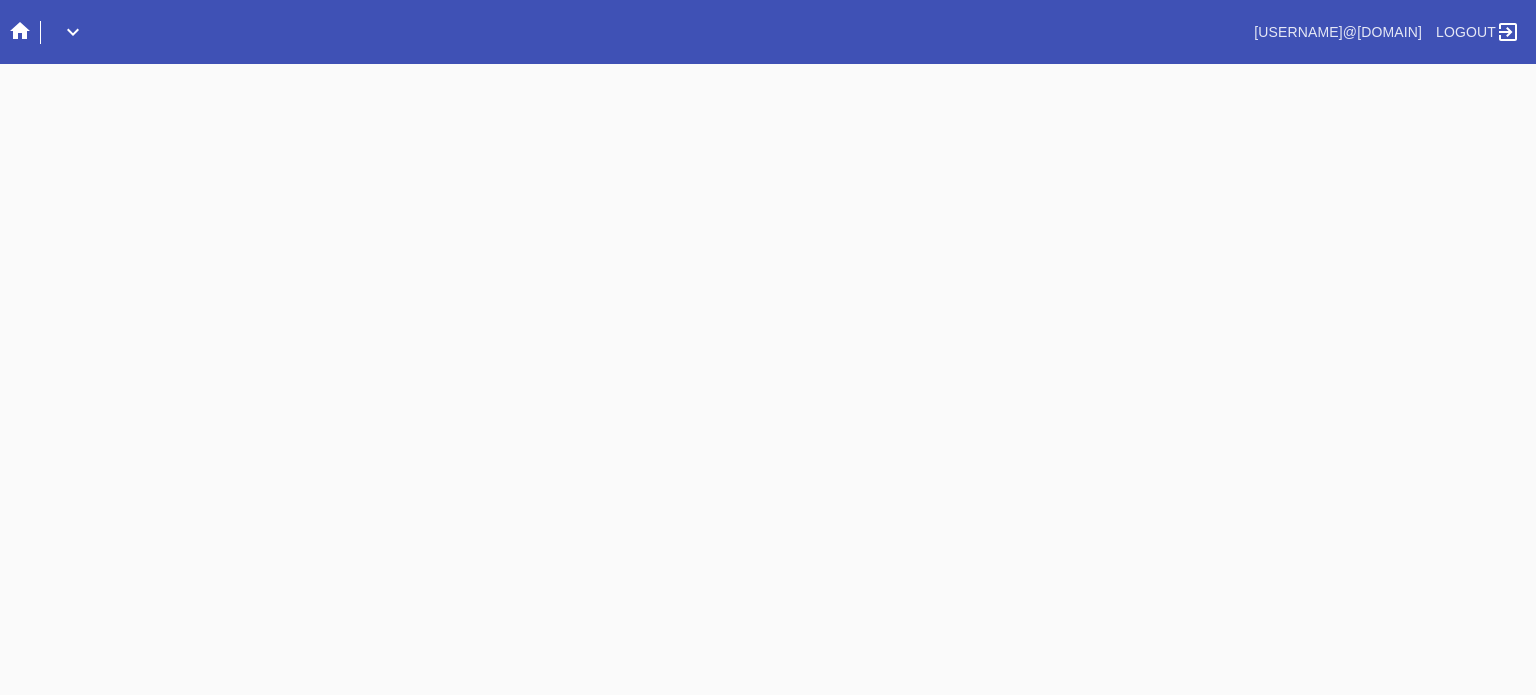 scroll, scrollTop: 0, scrollLeft: 0, axis: both 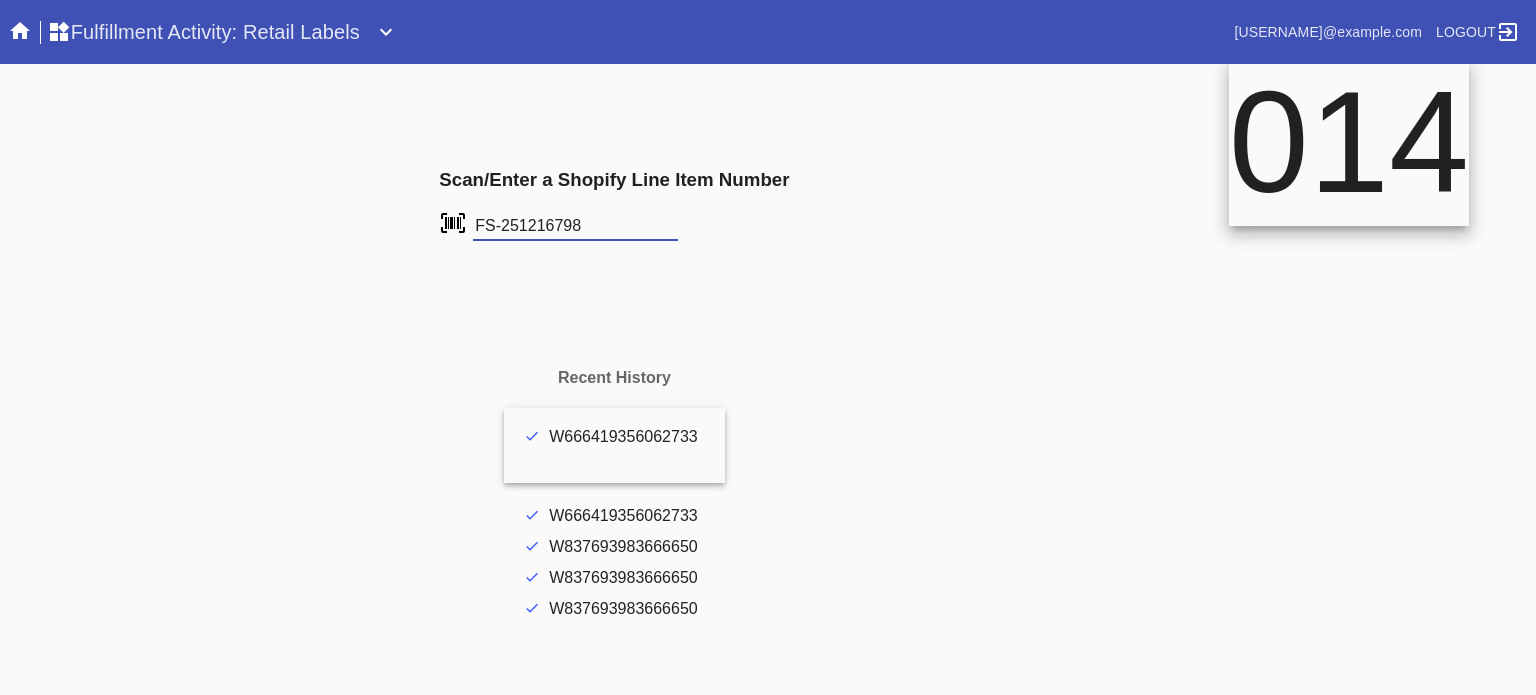 type on "FS-251216798" 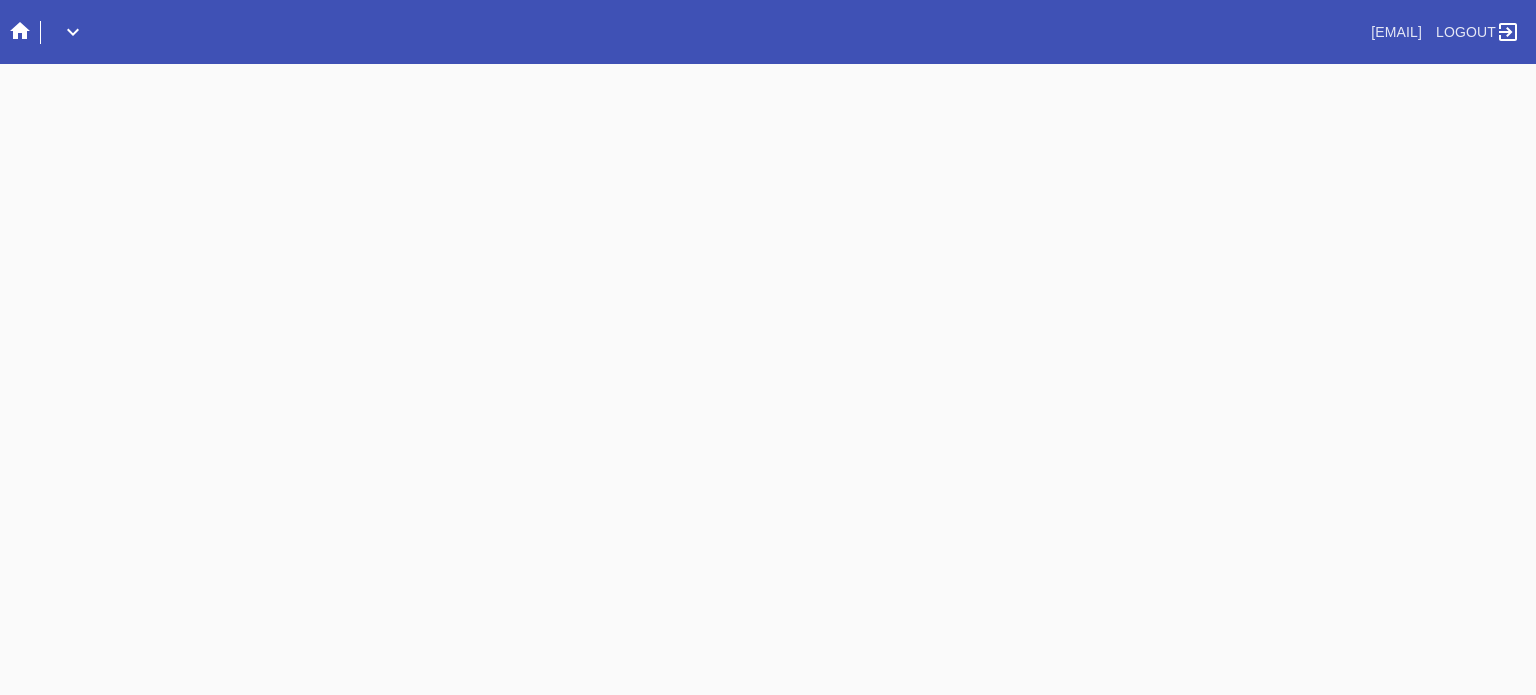 scroll, scrollTop: 0, scrollLeft: 0, axis: both 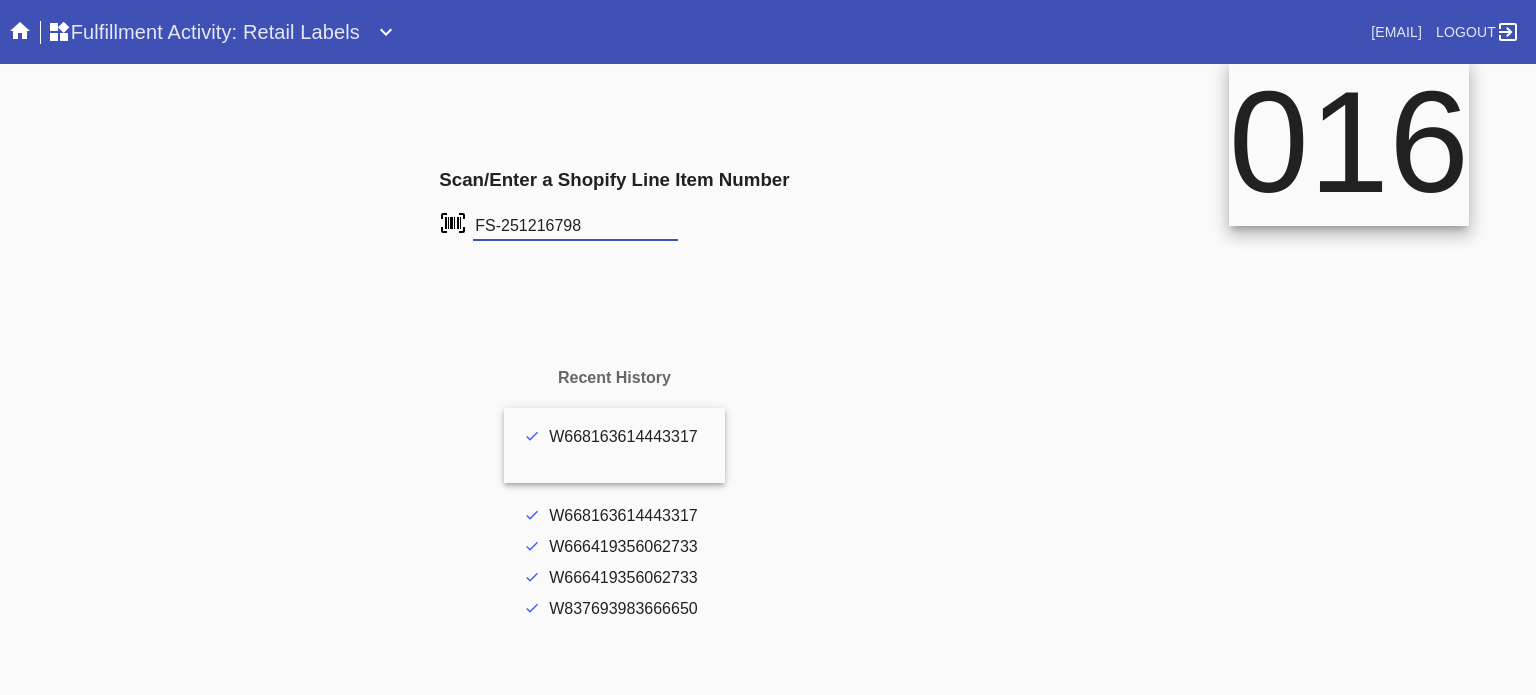 type on "FS-251216798" 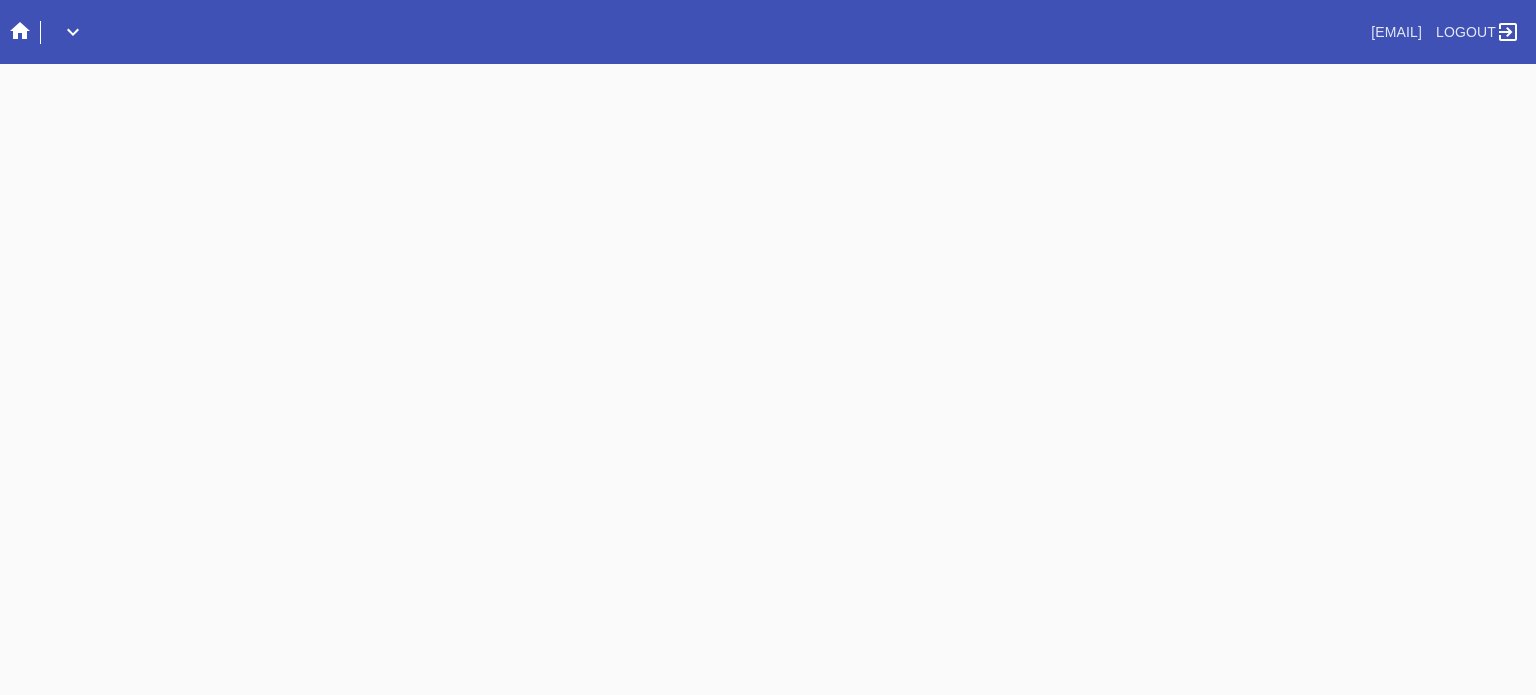 scroll, scrollTop: 0, scrollLeft: 0, axis: both 